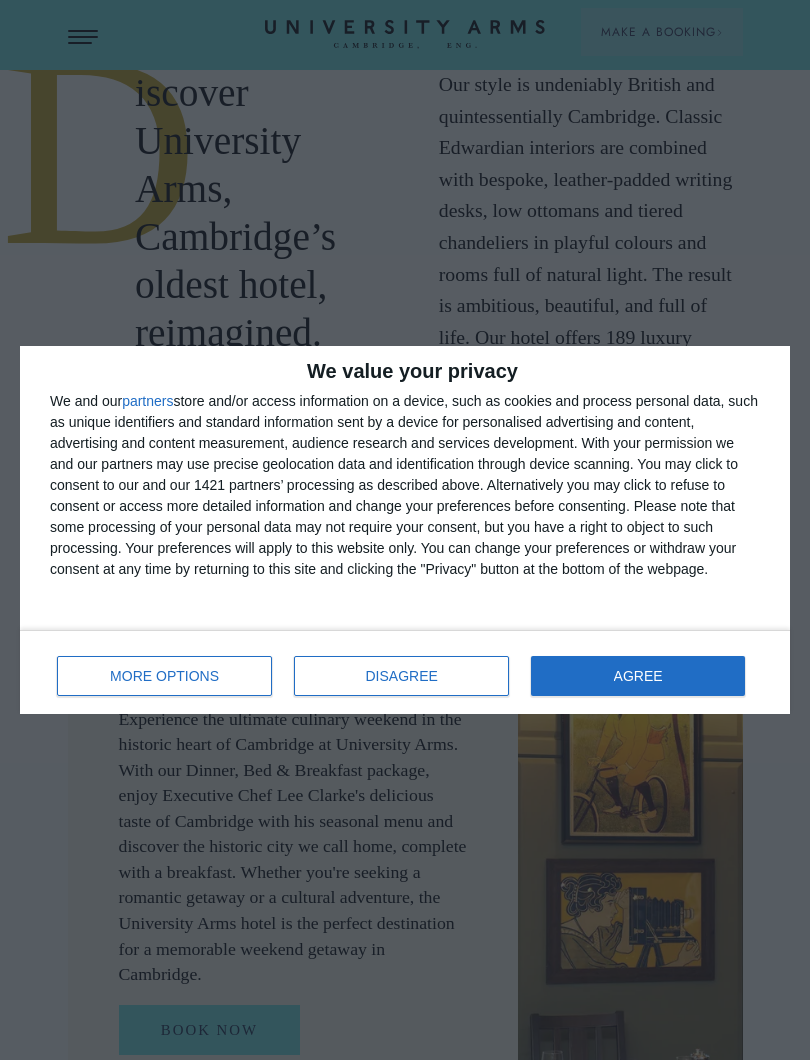 scroll, scrollTop: 1139, scrollLeft: 0, axis: vertical 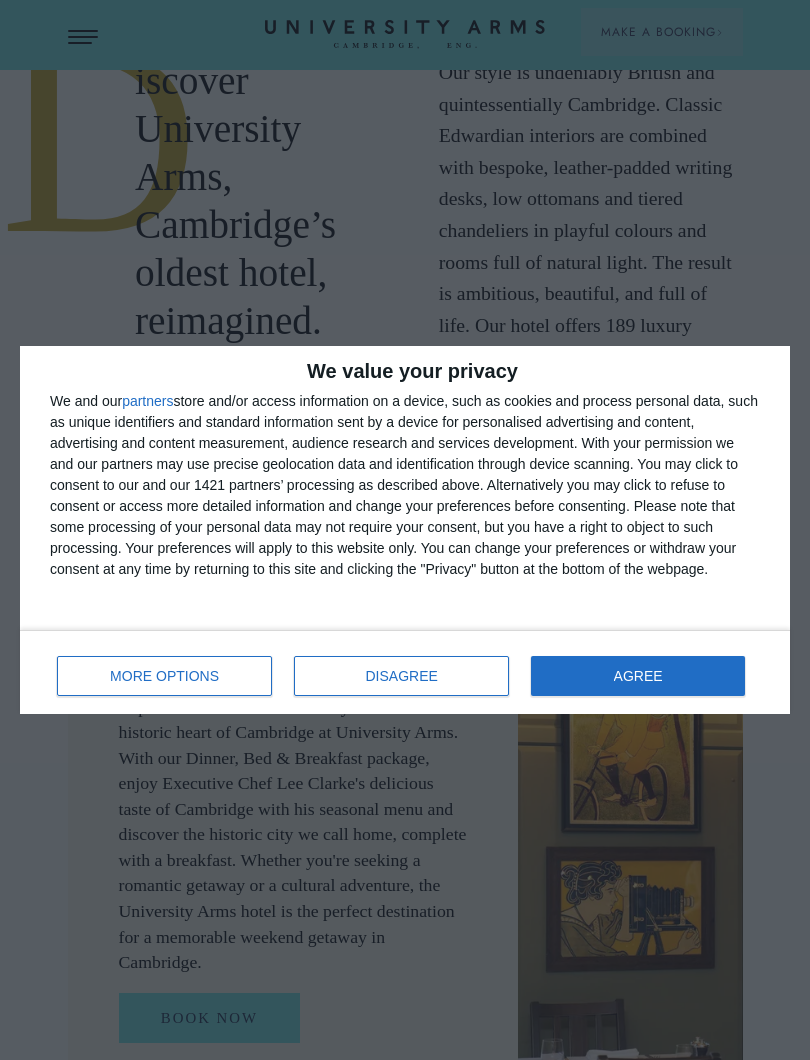 click on "AGREE" at bounding box center [638, 676] 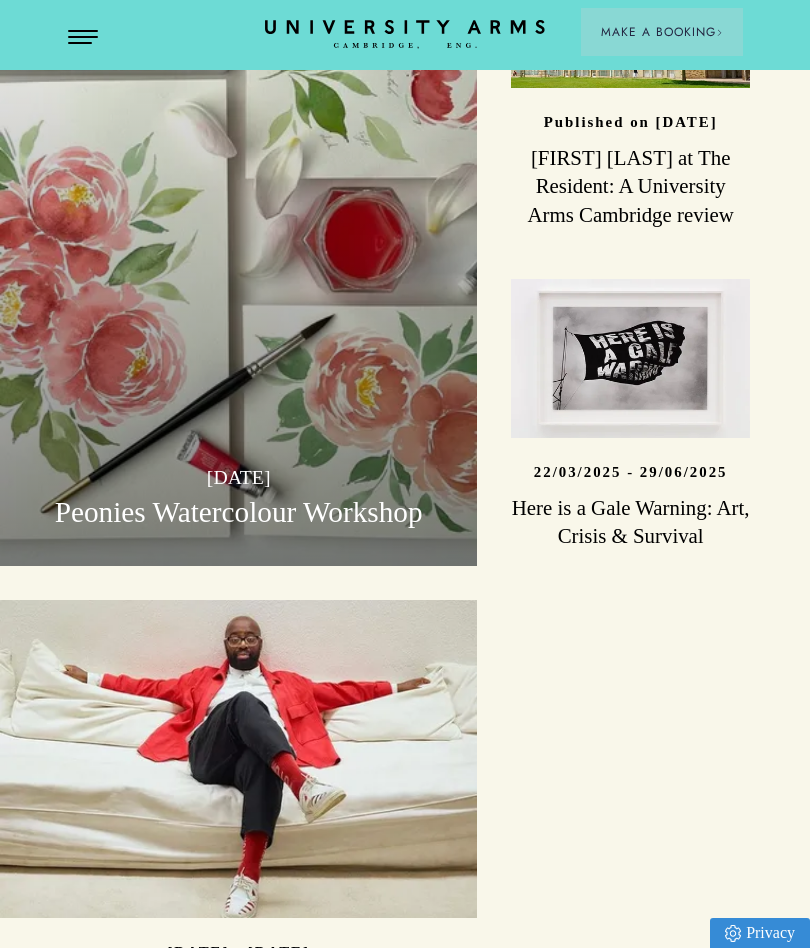 scroll, scrollTop: 4759, scrollLeft: 0, axis: vertical 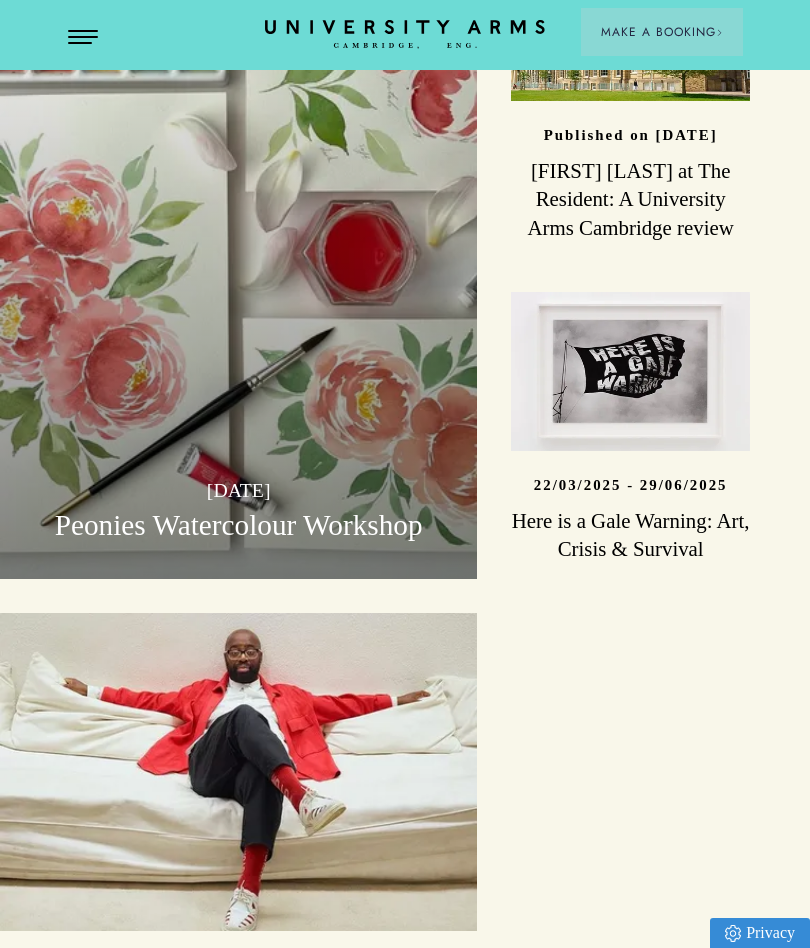 click at bounding box center [83, 38] 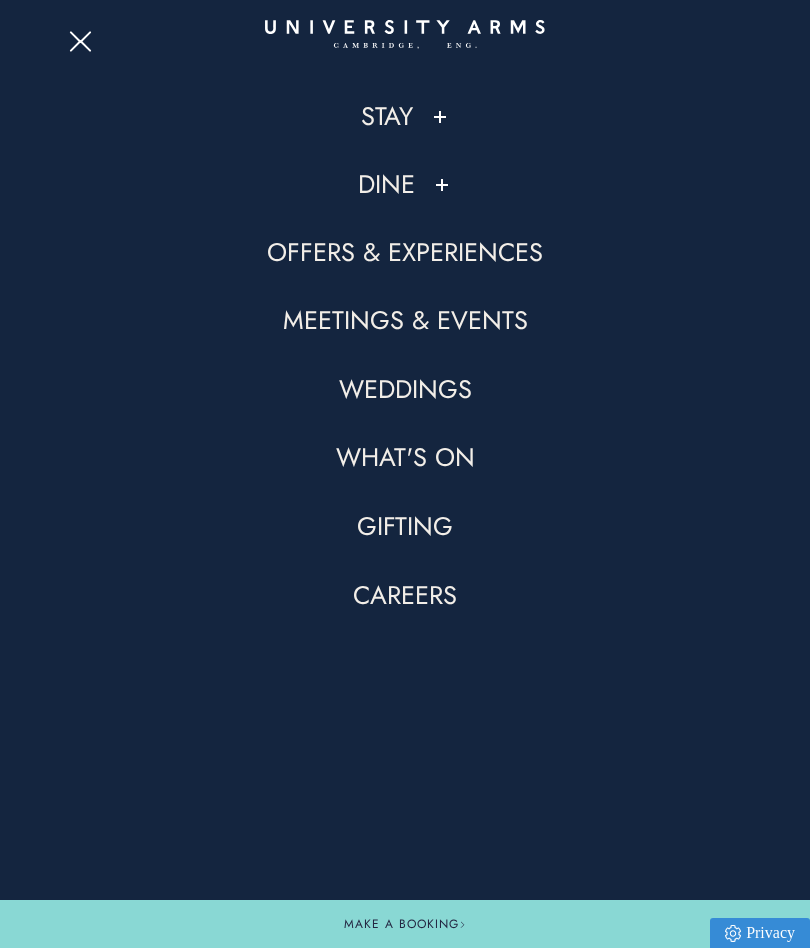 scroll, scrollTop: 4517, scrollLeft: 0, axis: vertical 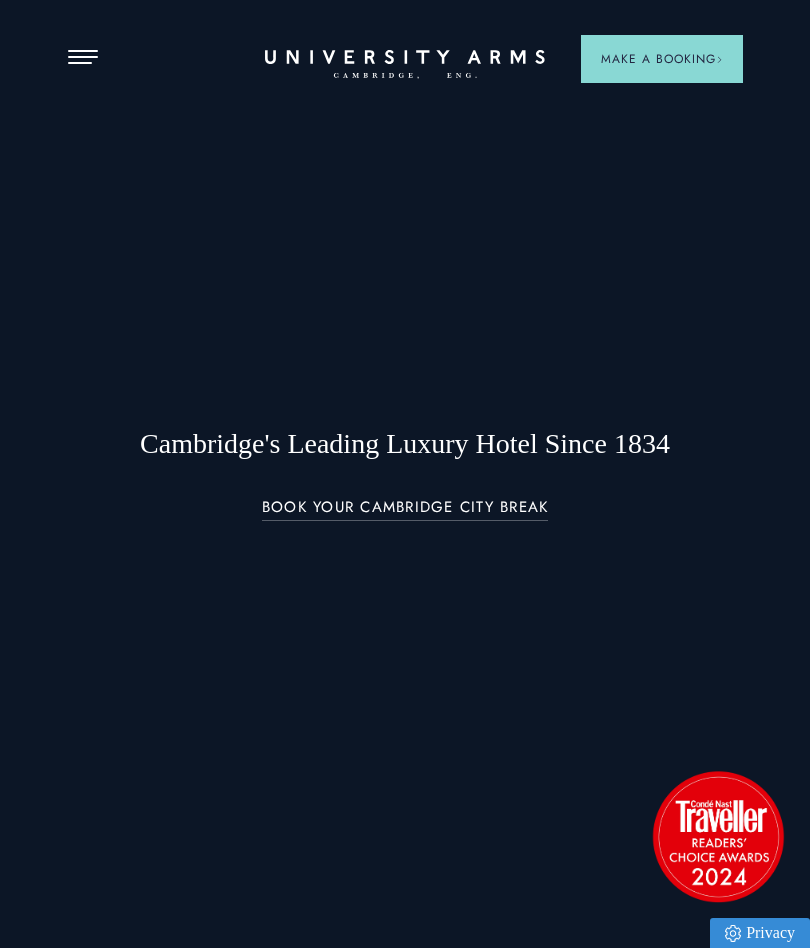 click at bounding box center (83, 58) 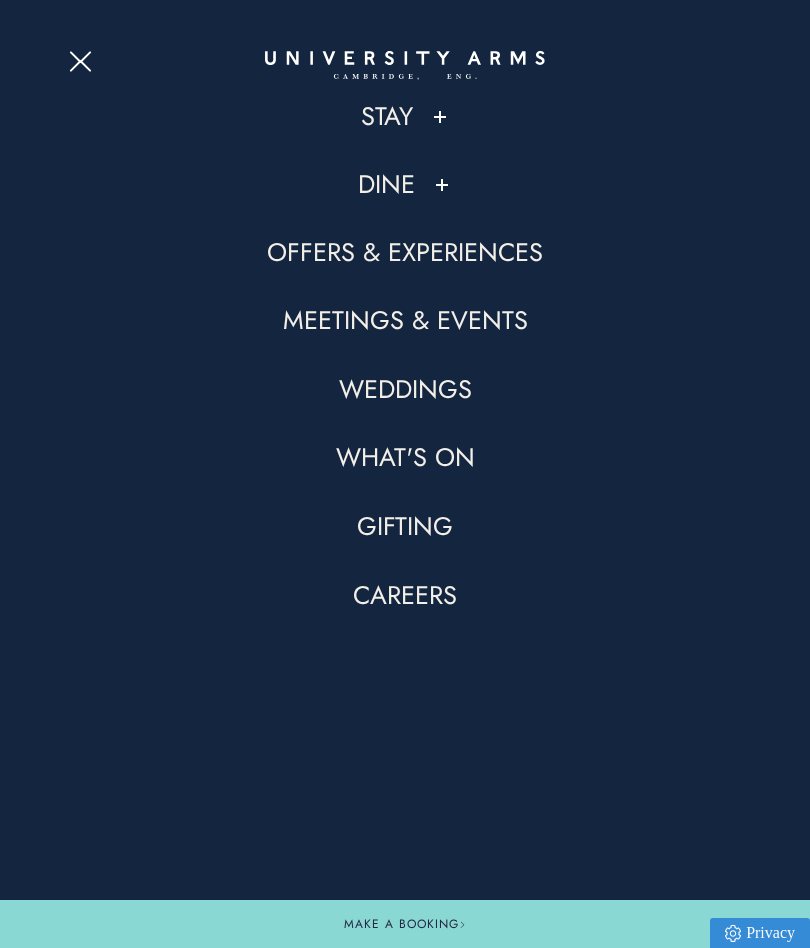 click on "Stay" at bounding box center [387, 117] 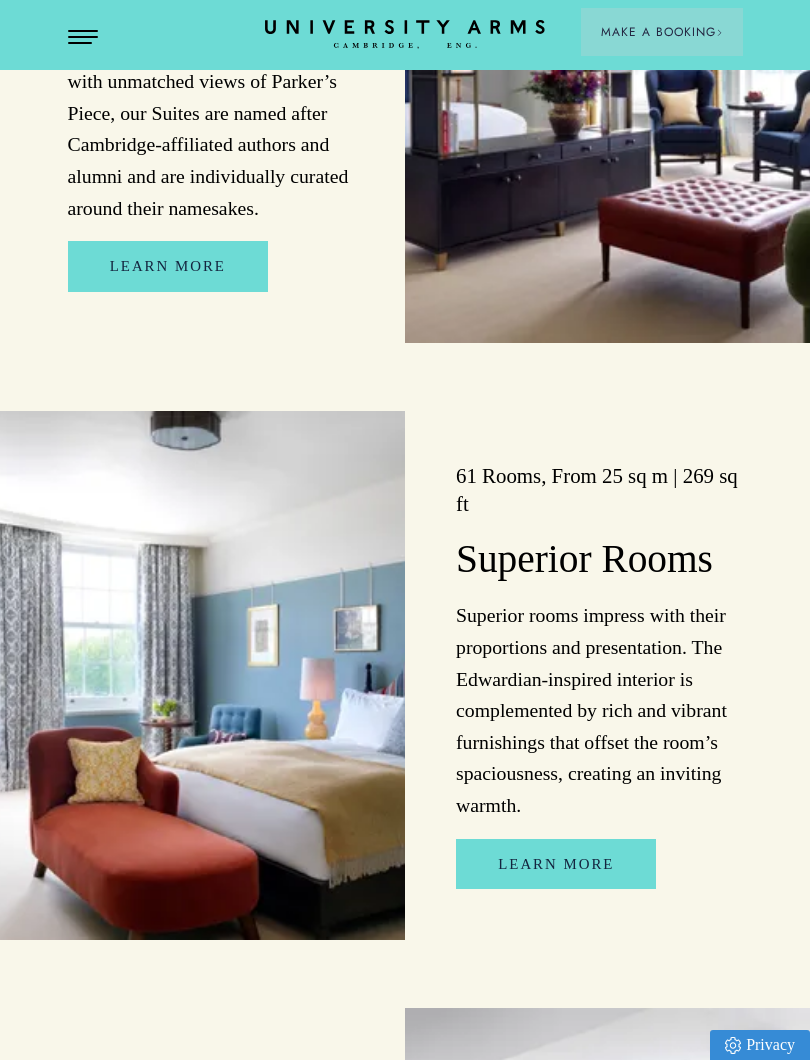 scroll, scrollTop: 2019, scrollLeft: 0, axis: vertical 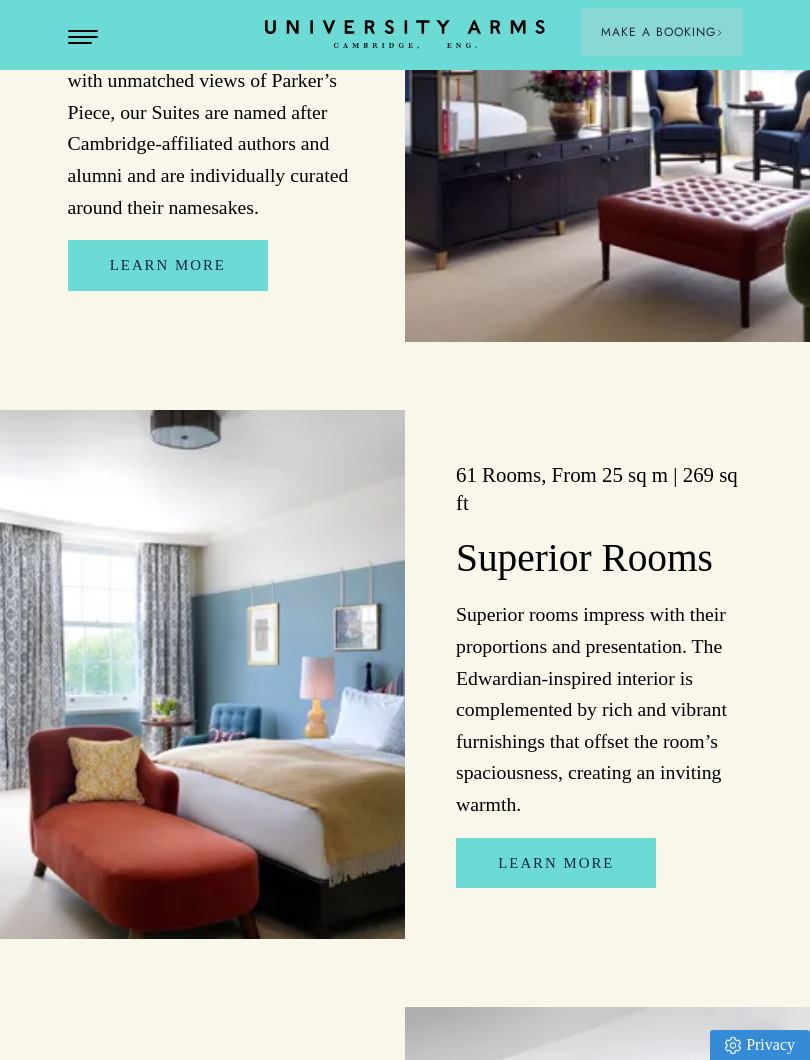 click on "Learn more" at bounding box center [556, 863] 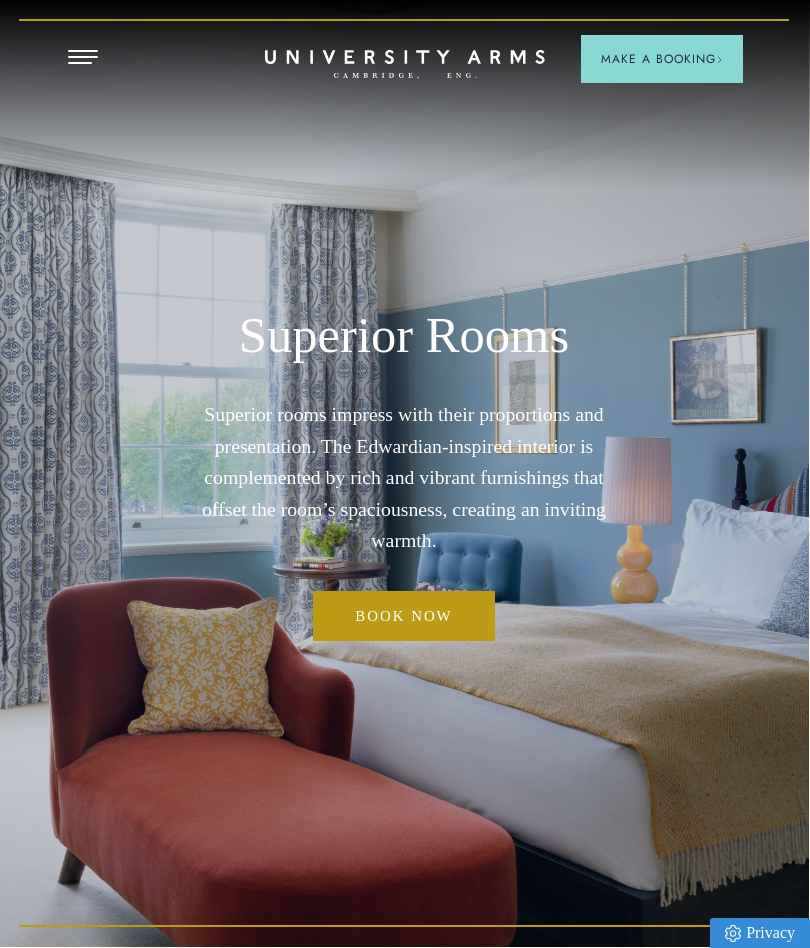 scroll, scrollTop: 0, scrollLeft: 1, axis: horizontal 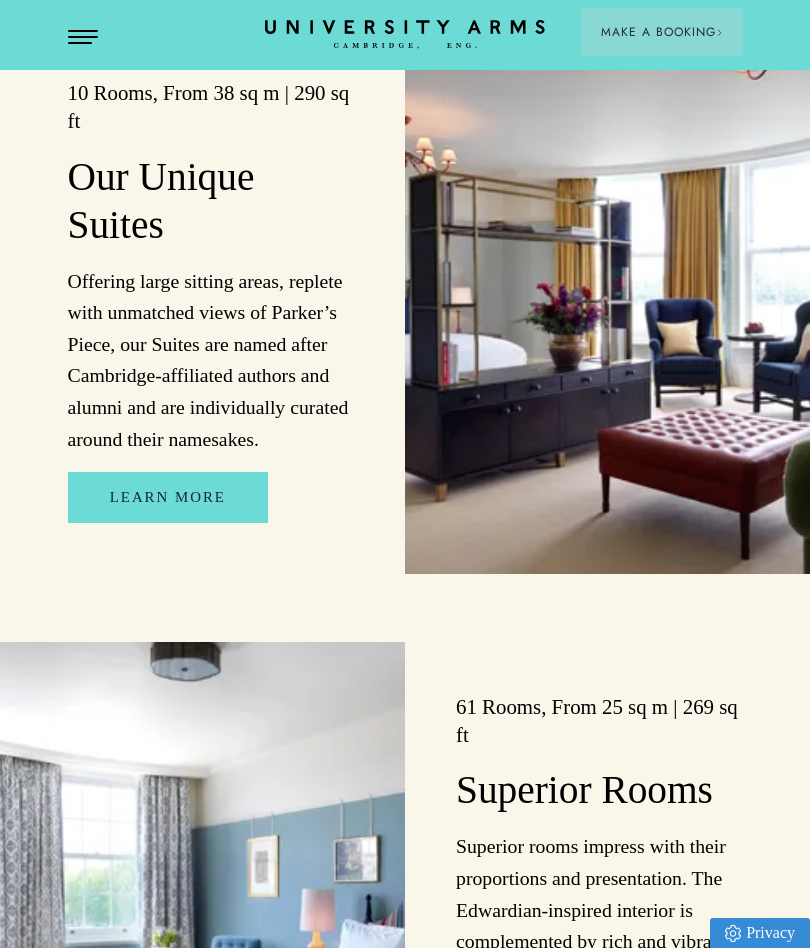 click on "Learn more" at bounding box center (168, 497) 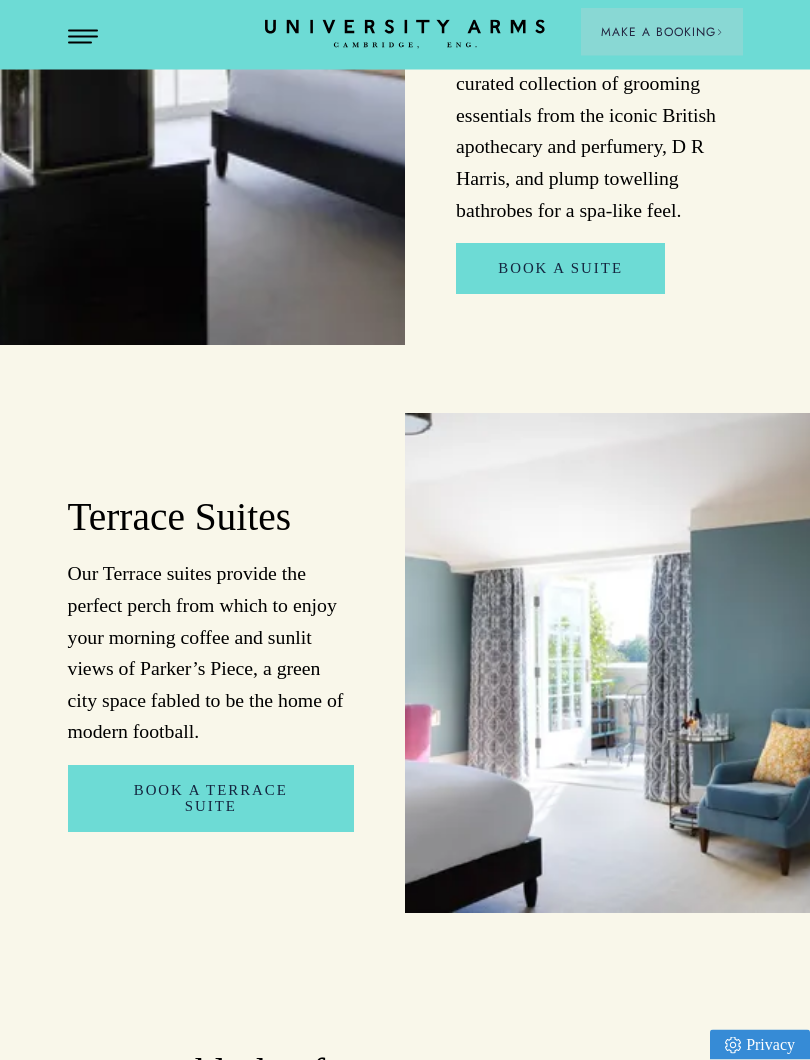 scroll, scrollTop: 2255, scrollLeft: 0, axis: vertical 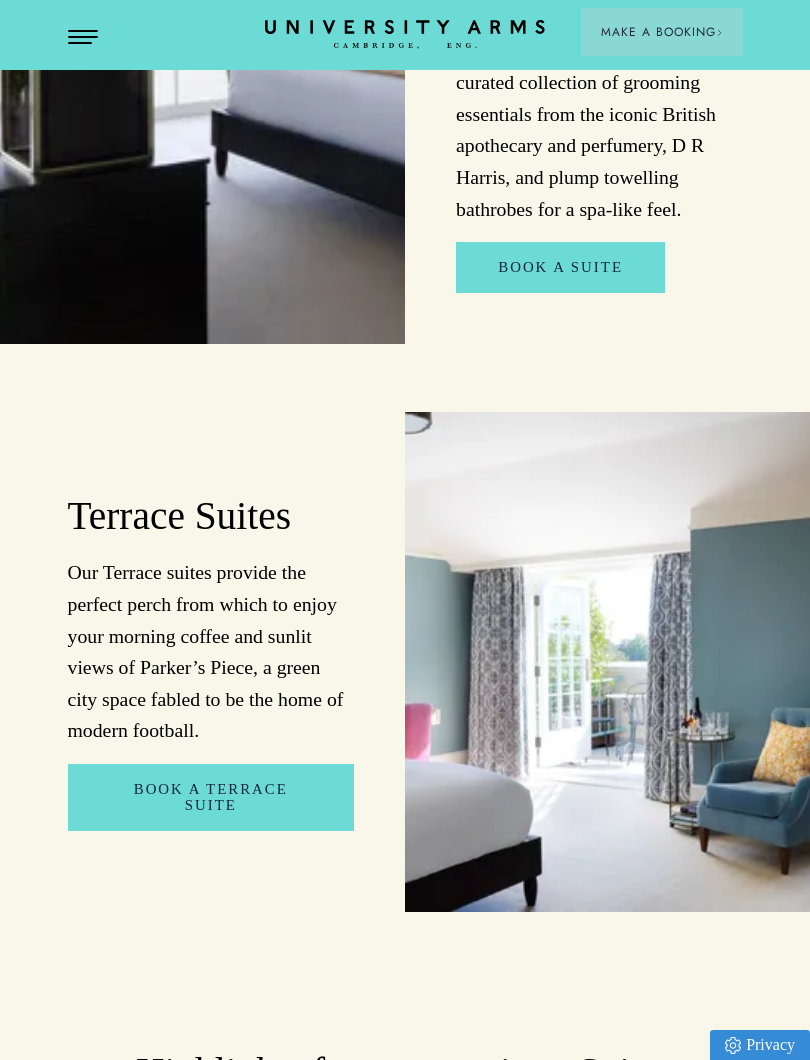 click on "Book a Terrace Suite" at bounding box center (211, 797) 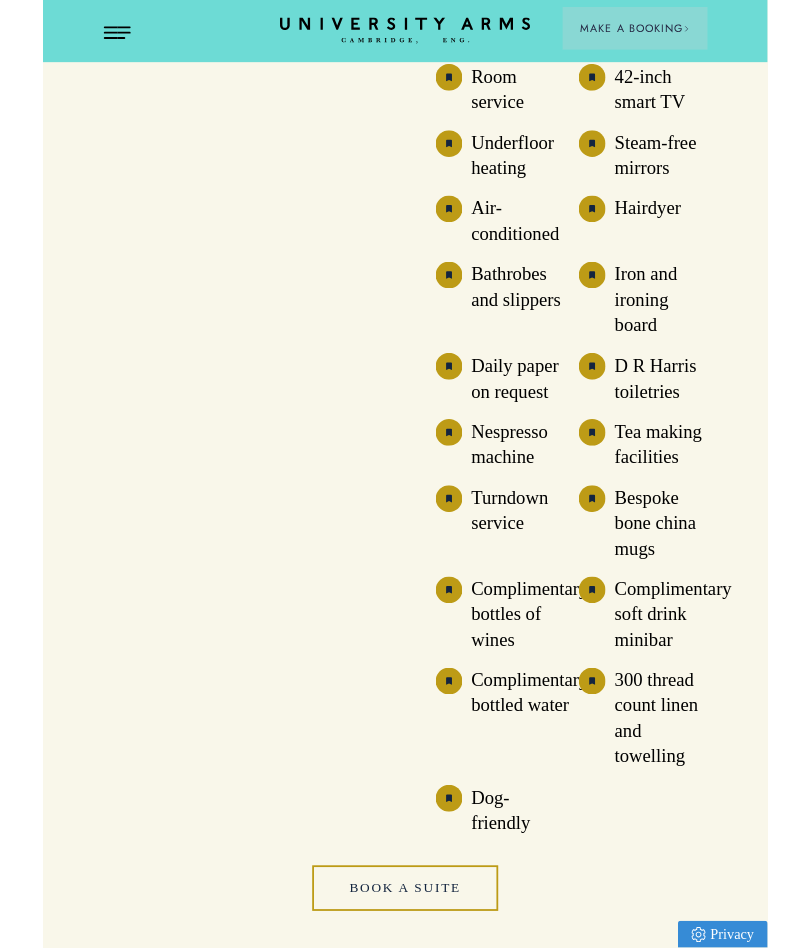 scroll, scrollTop: 4141, scrollLeft: 0, axis: vertical 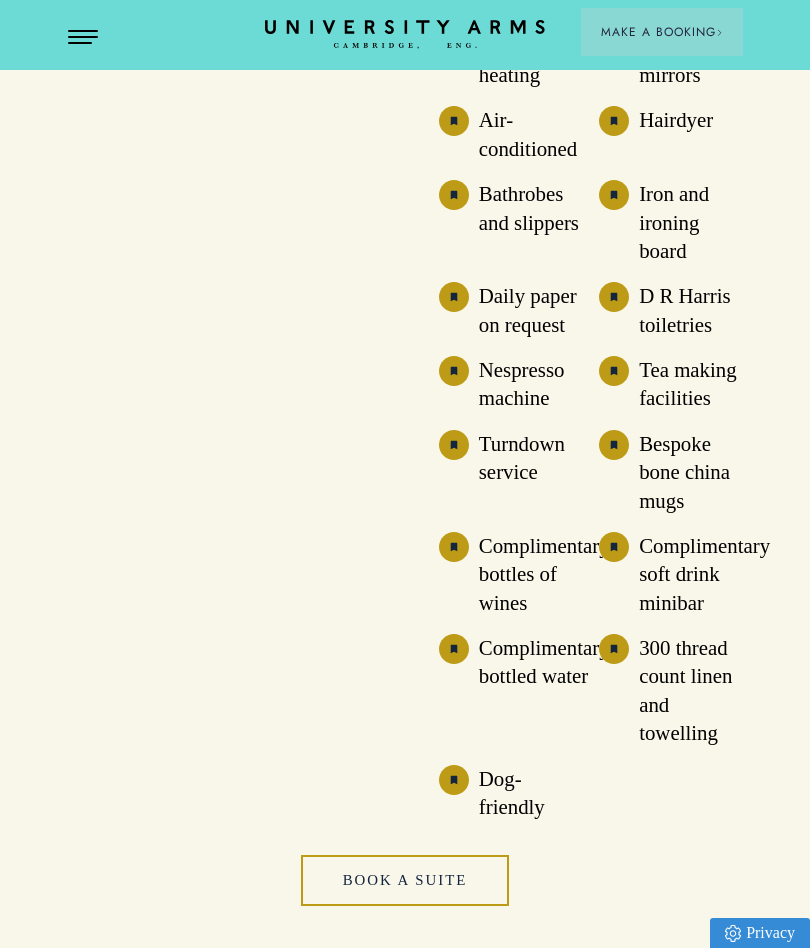 click on "Suite Amenities       City guide     Free bicycle hire     Concierge     Personal safe     Room service     42-inch smart TV     Underfloor heating     Steam-free mirrors     Air-conditioned     Hairdyer     Bathrobes and slippers     Iron and ironing board     Daily paper on request     D R Harris toiletries     Nespresso machine     Tea making facilities     Turndown service     Bespoke bone china mugs     Complimentary bottles of wines     Complimentary soft drink minibar     Complimentary bottled water     300 thread count linen and towelling     Dog-friendly
Book a Suite" at bounding box center (405, 358) 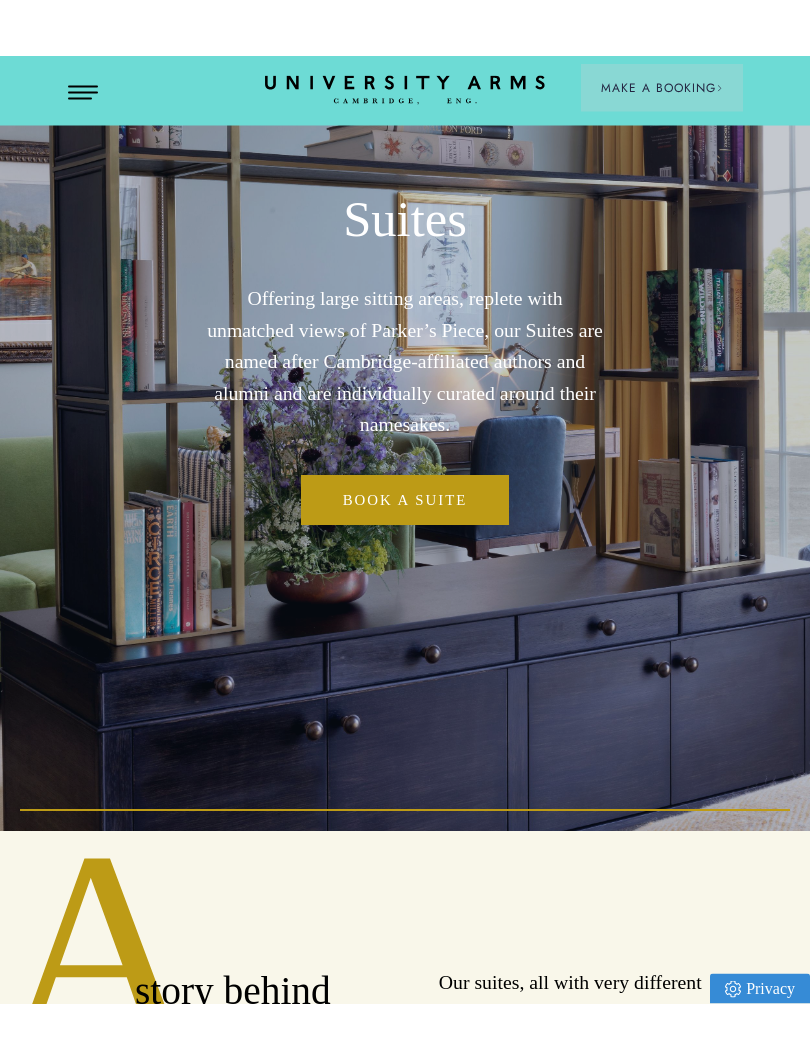 scroll, scrollTop: 0, scrollLeft: 0, axis: both 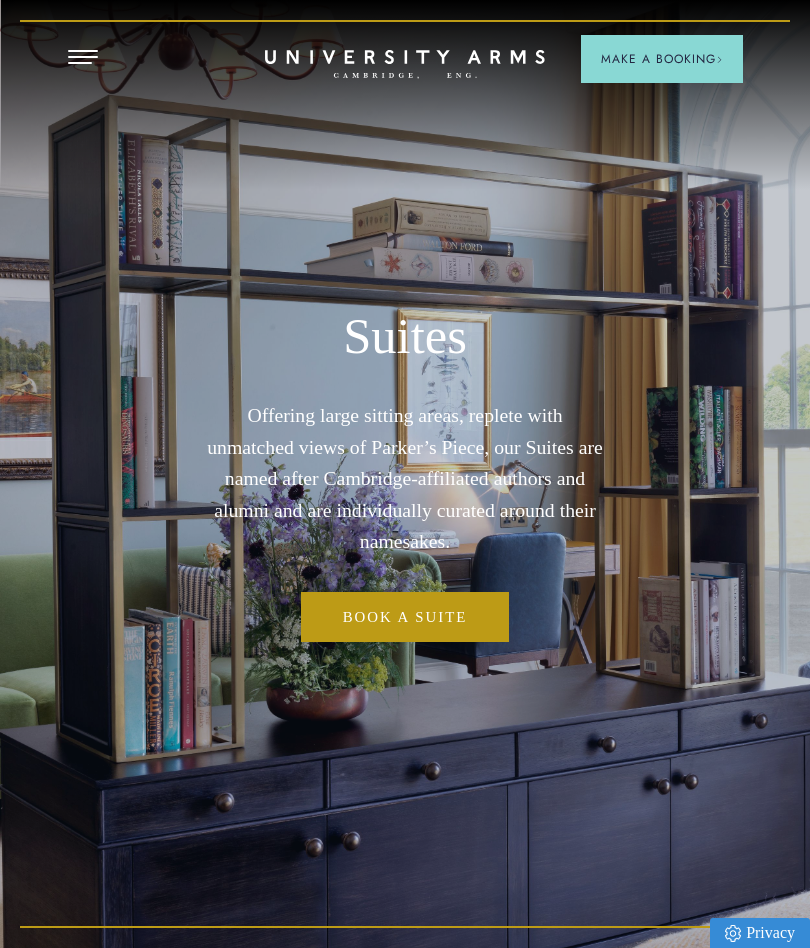 click at bounding box center [83, 58] 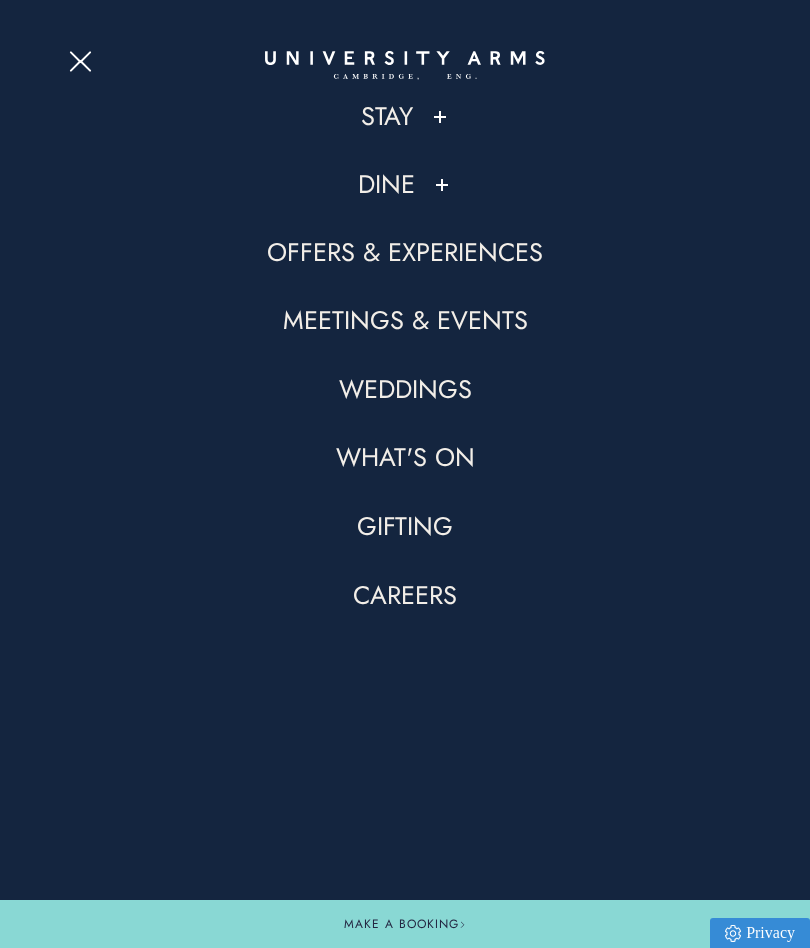 click on "Offers & Experiences" at bounding box center (405, 253) 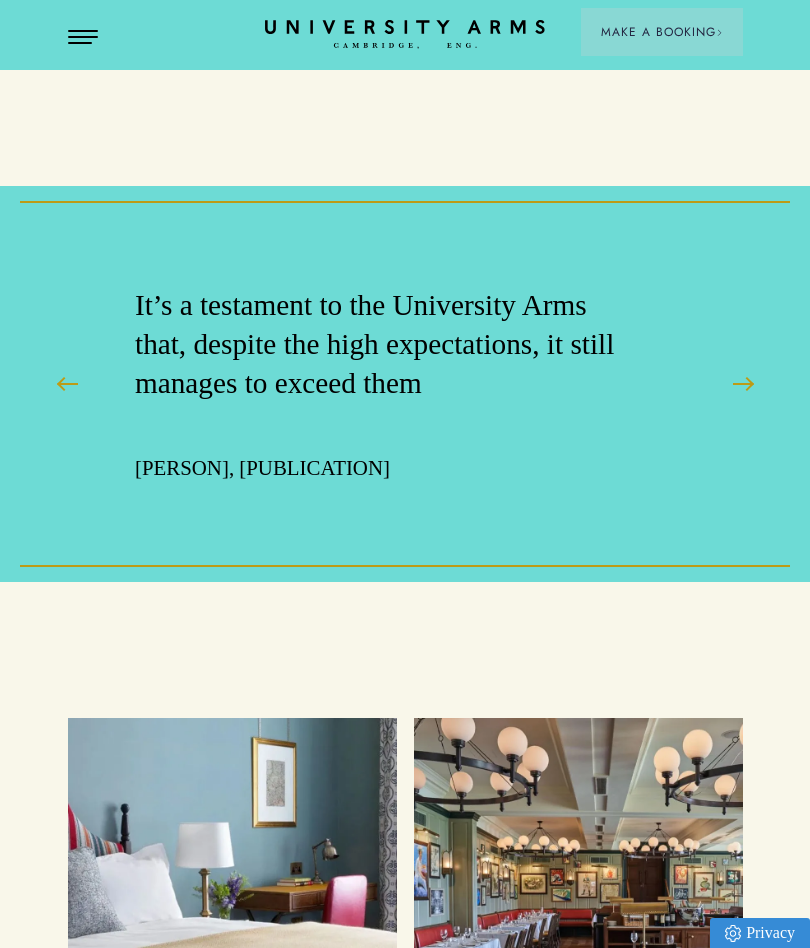 scroll, scrollTop: 2784, scrollLeft: 0, axis: vertical 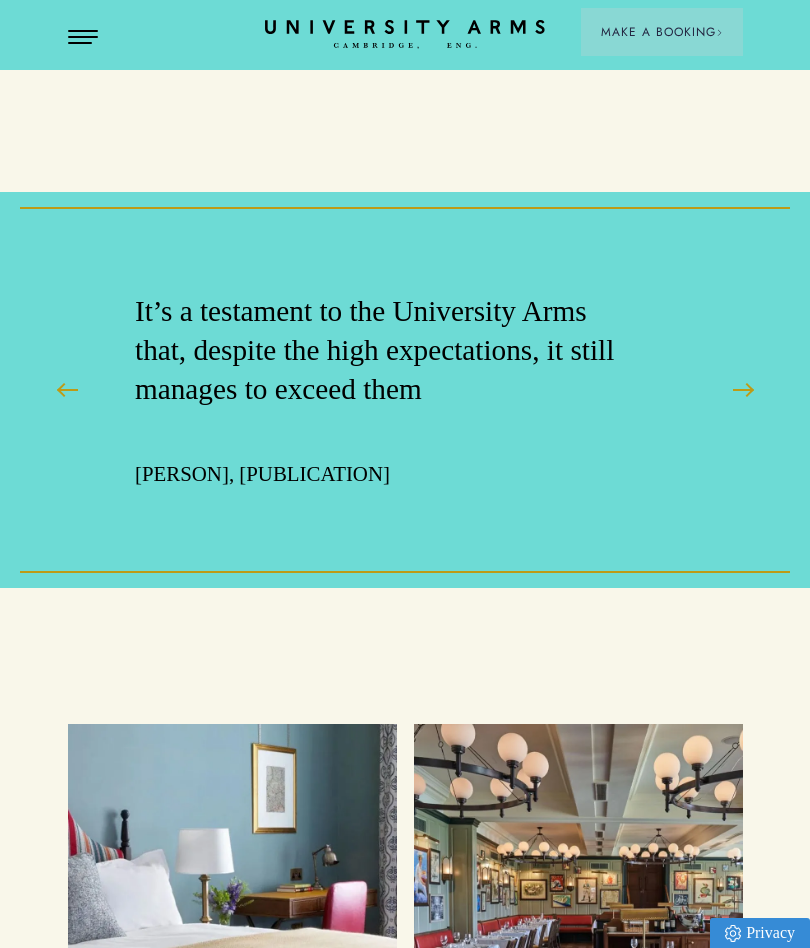 click at bounding box center (743, 390) 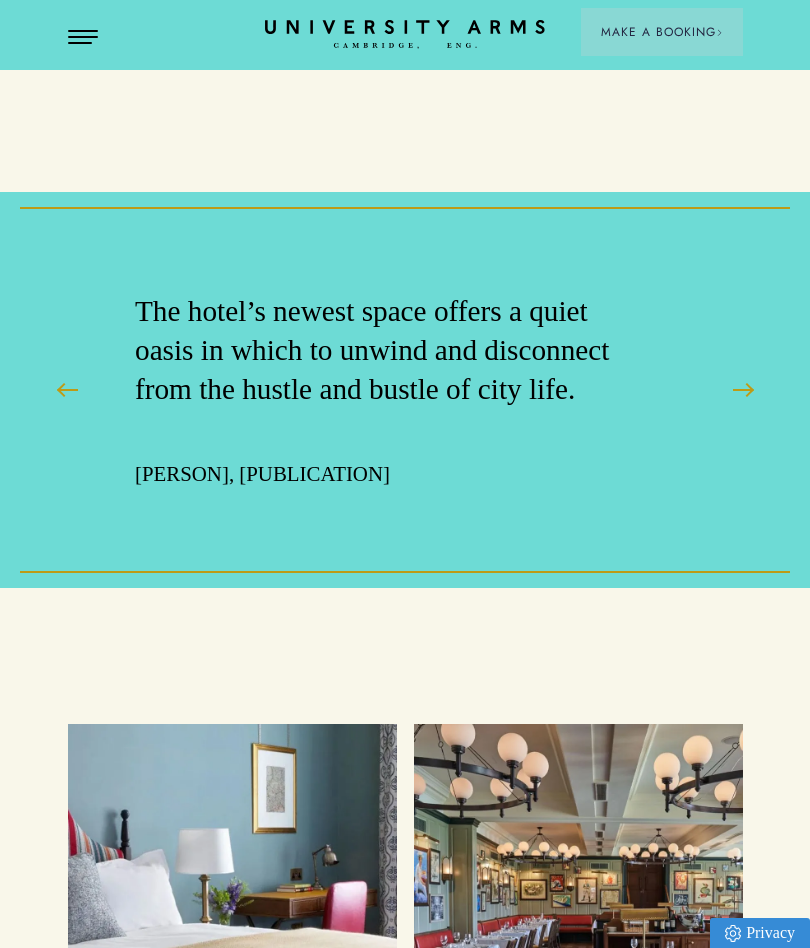 click at bounding box center (743, 390) 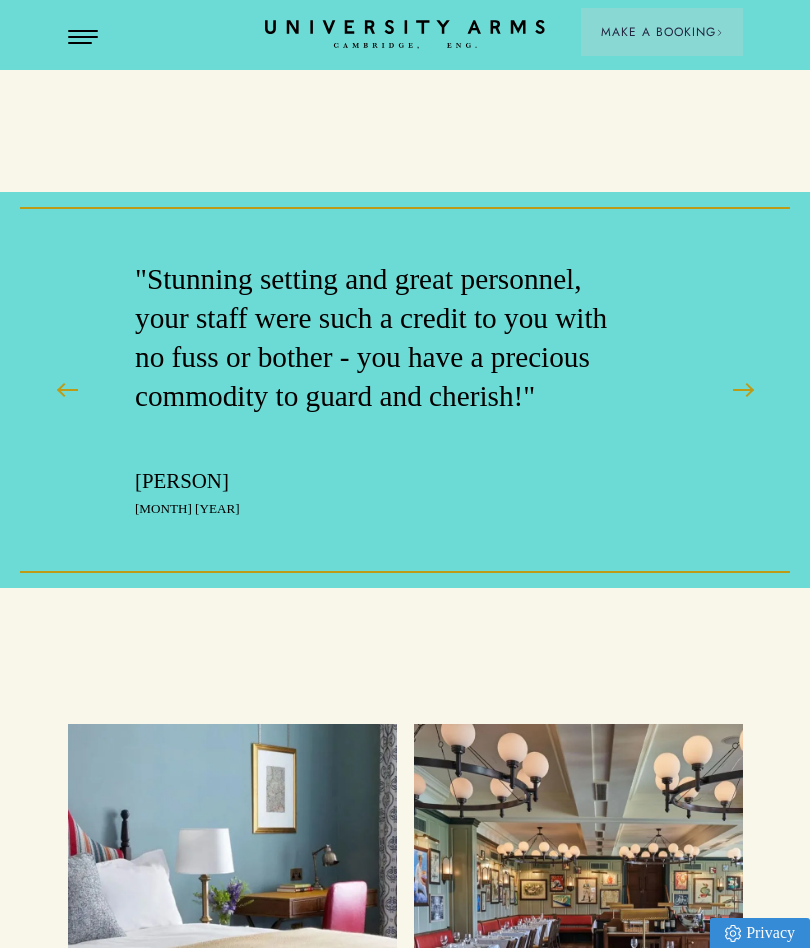 click at bounding box center (743, 390) 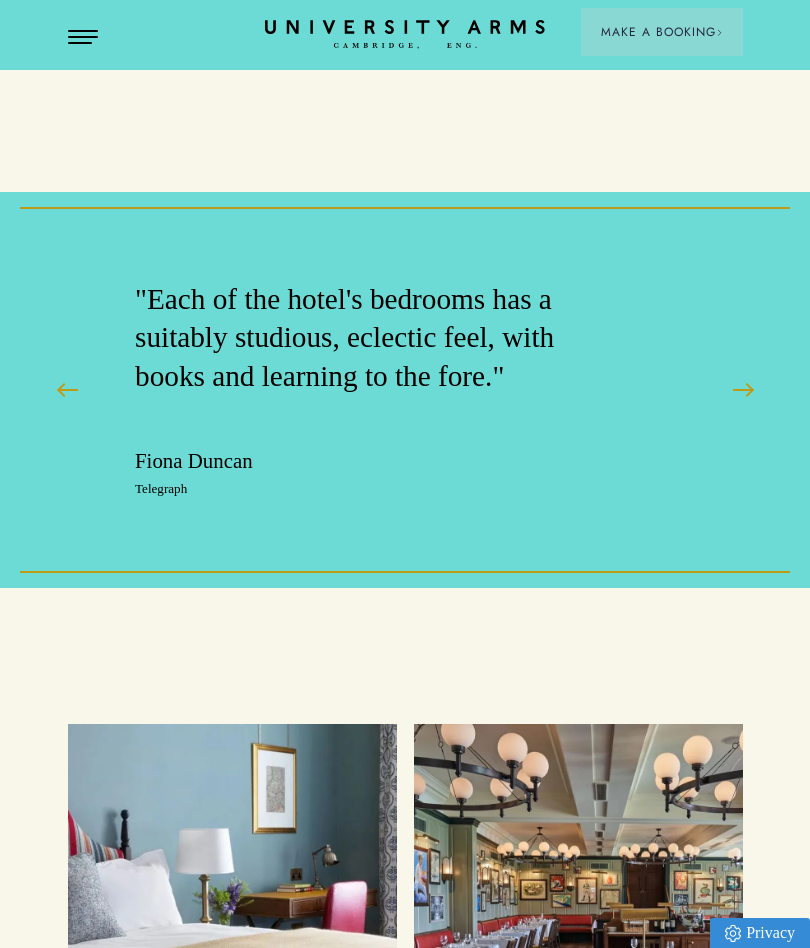 click at bounding box center [743, 390] 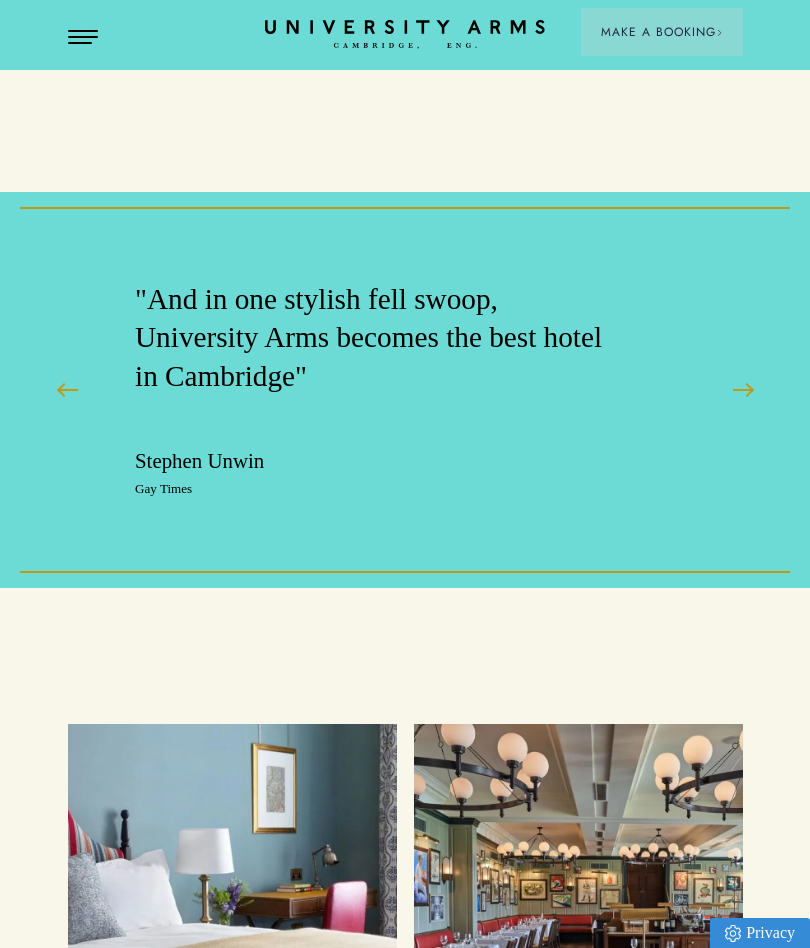click at bounding box center [743, 390] 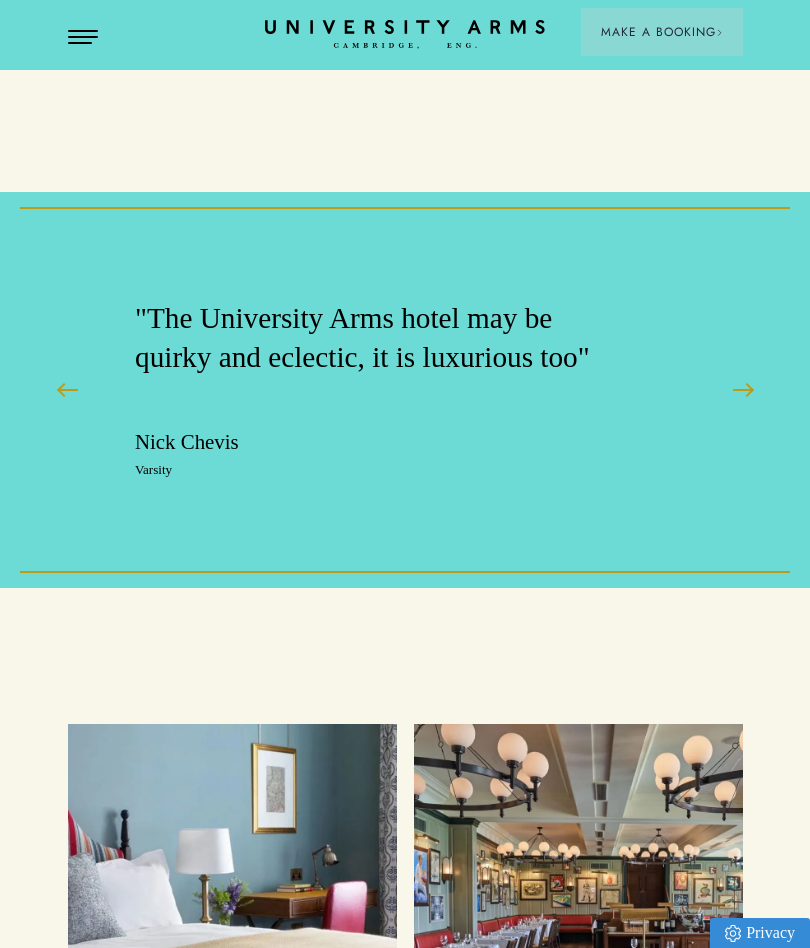click at bounding box center [743, 390] 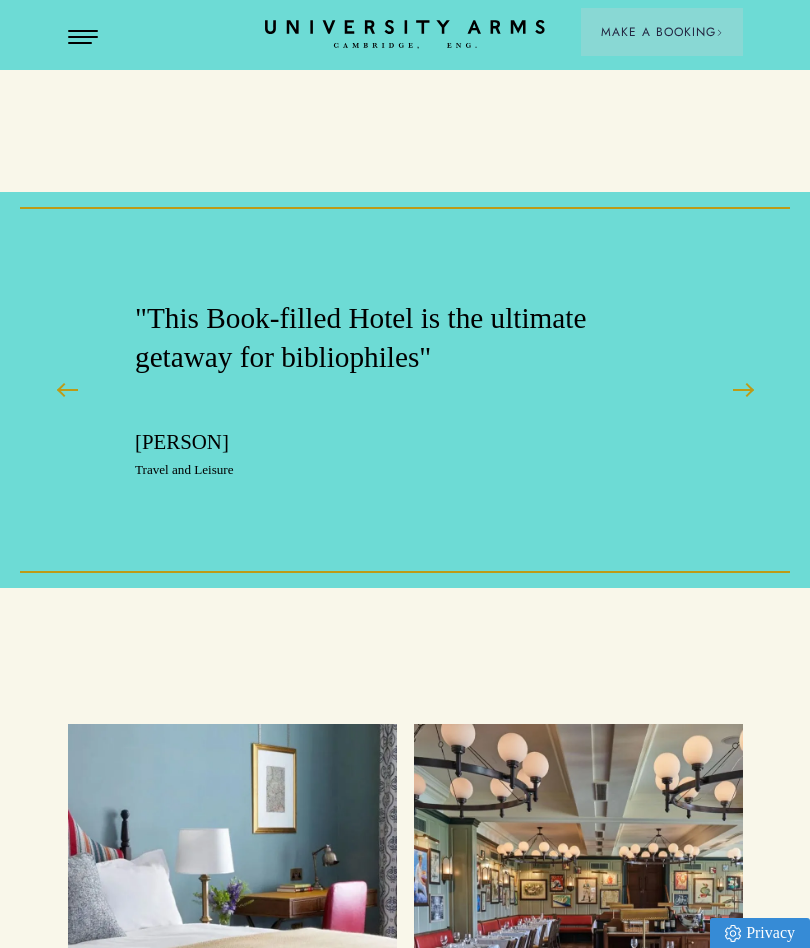 click at bounding box center [743, 390] 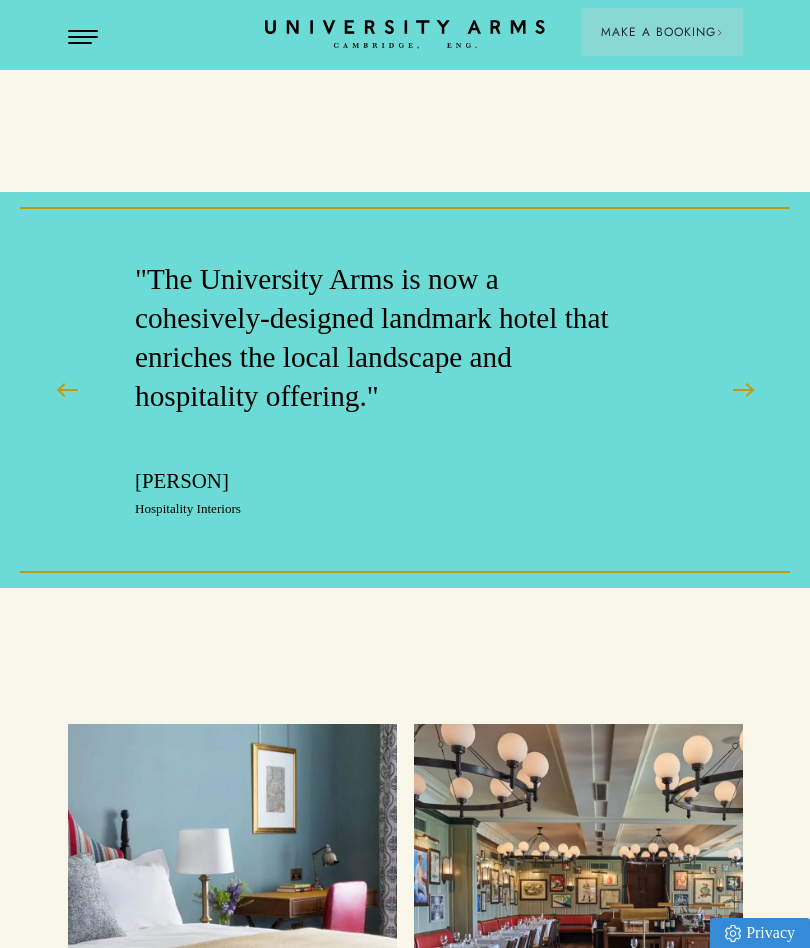 click at bounding box center (743, 390) 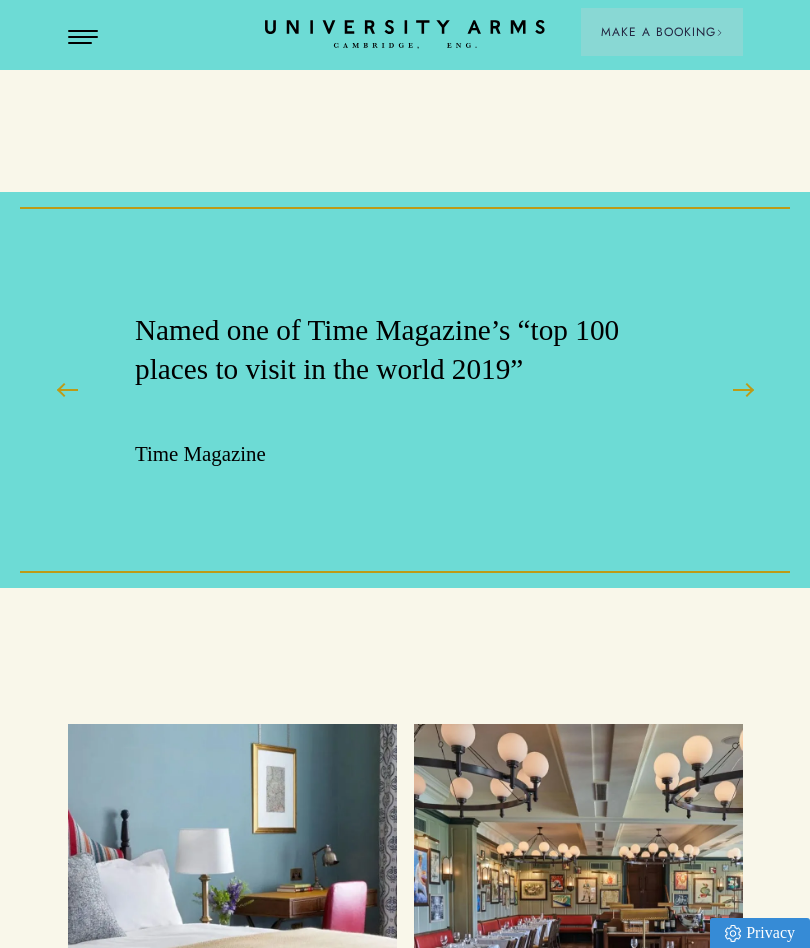 click at bounding box center (743, 390) 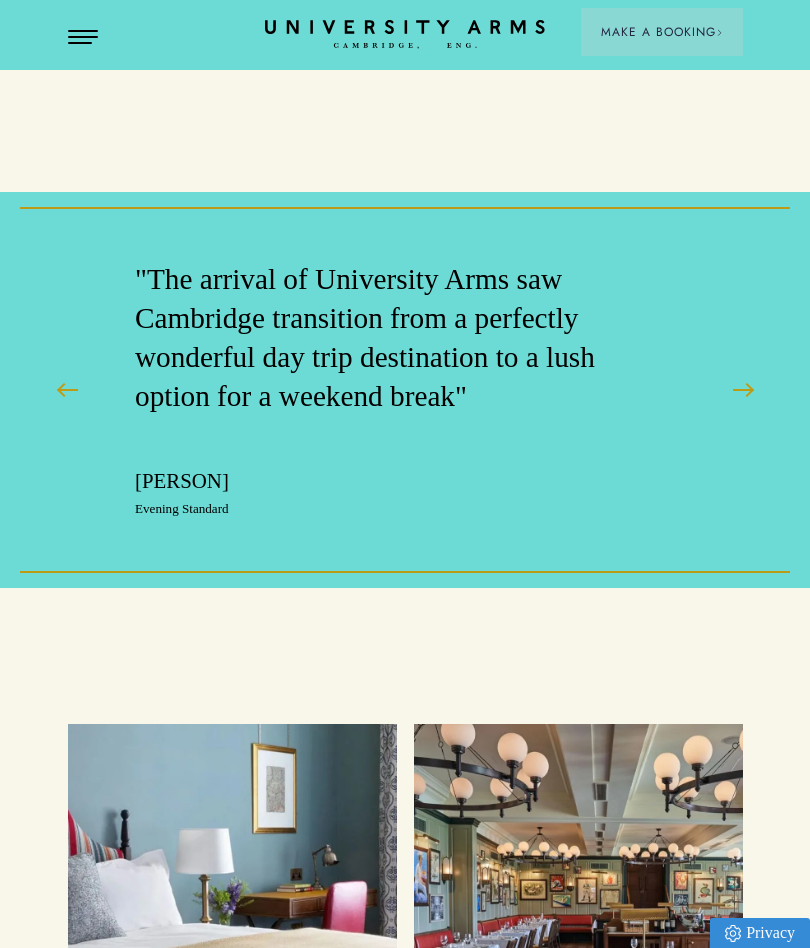 click at bounding box center (743, 390) 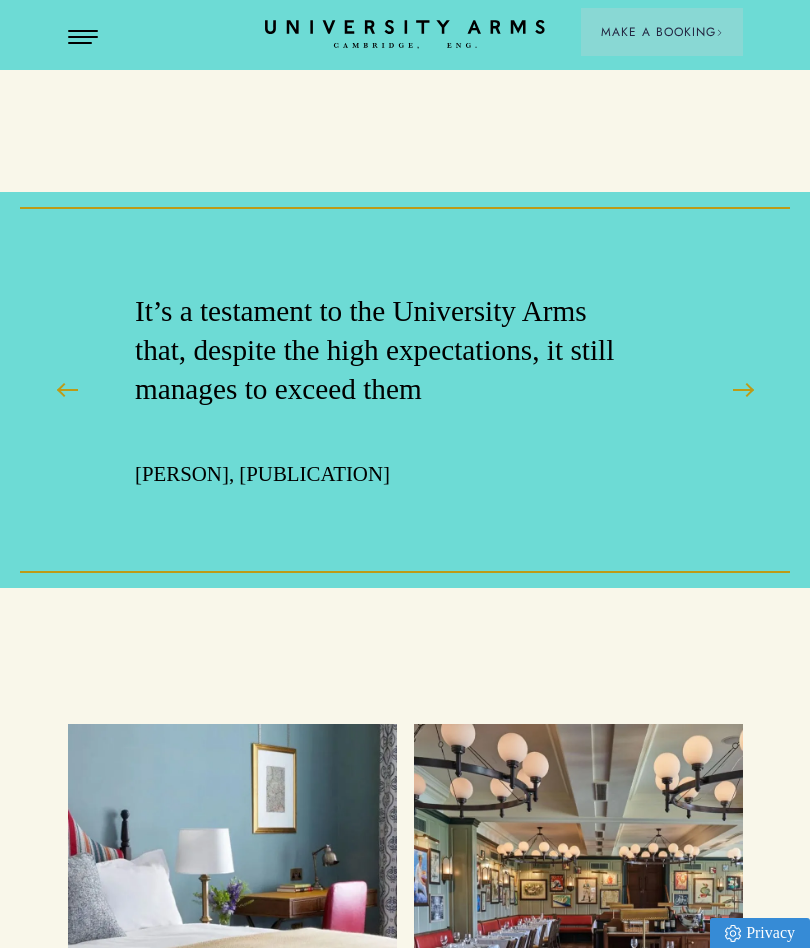 click at bounding box center (743, 390) 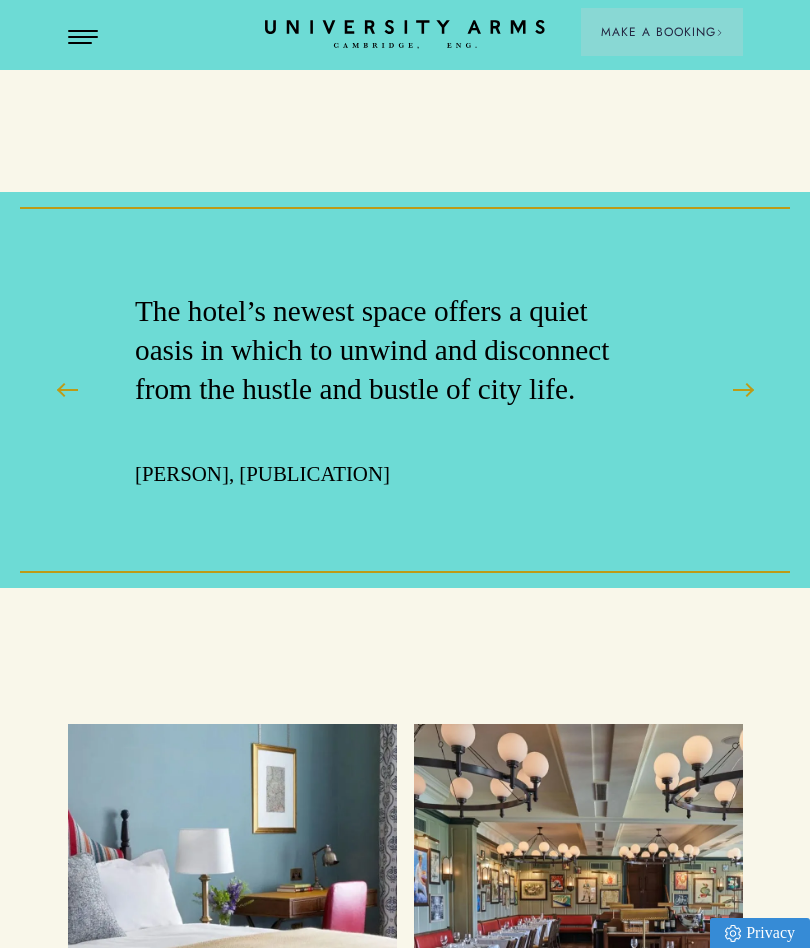 click at bounding box center (743, 390) 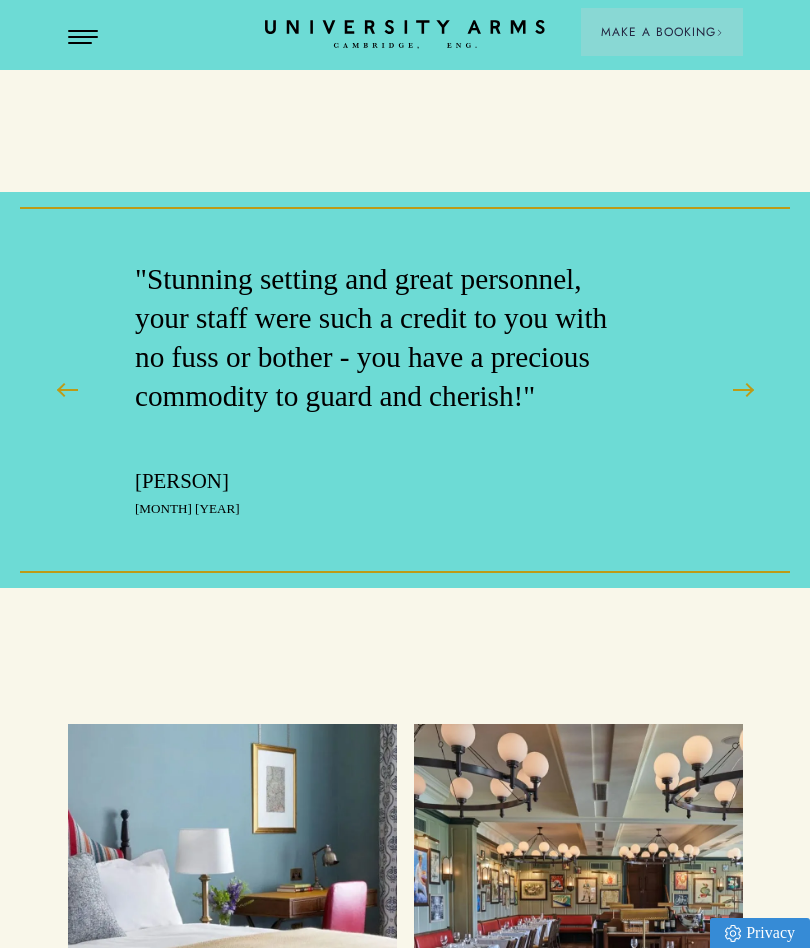click at bounding box center [743, 390] 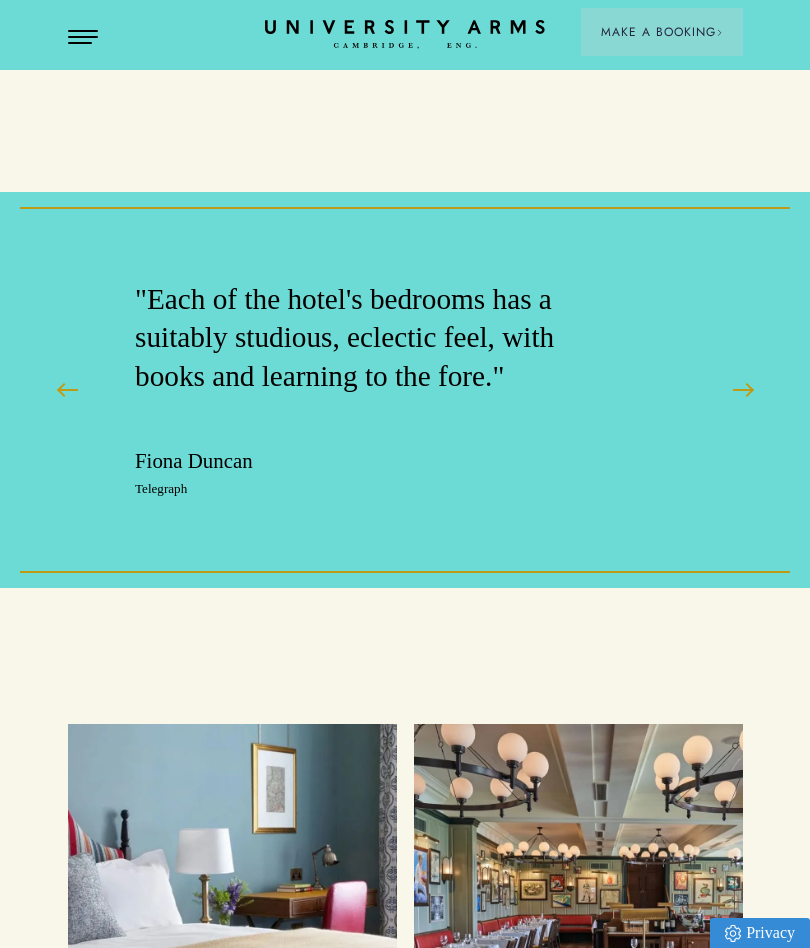 click at bounding box center [743, 390] 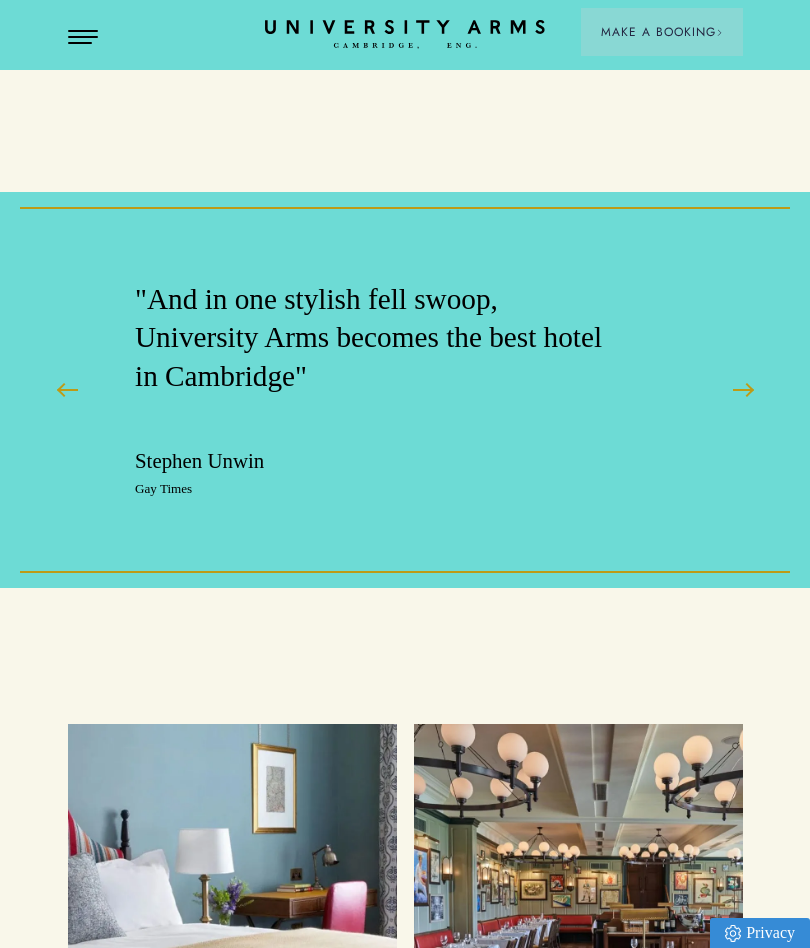 click at bounding box center (743, 390) 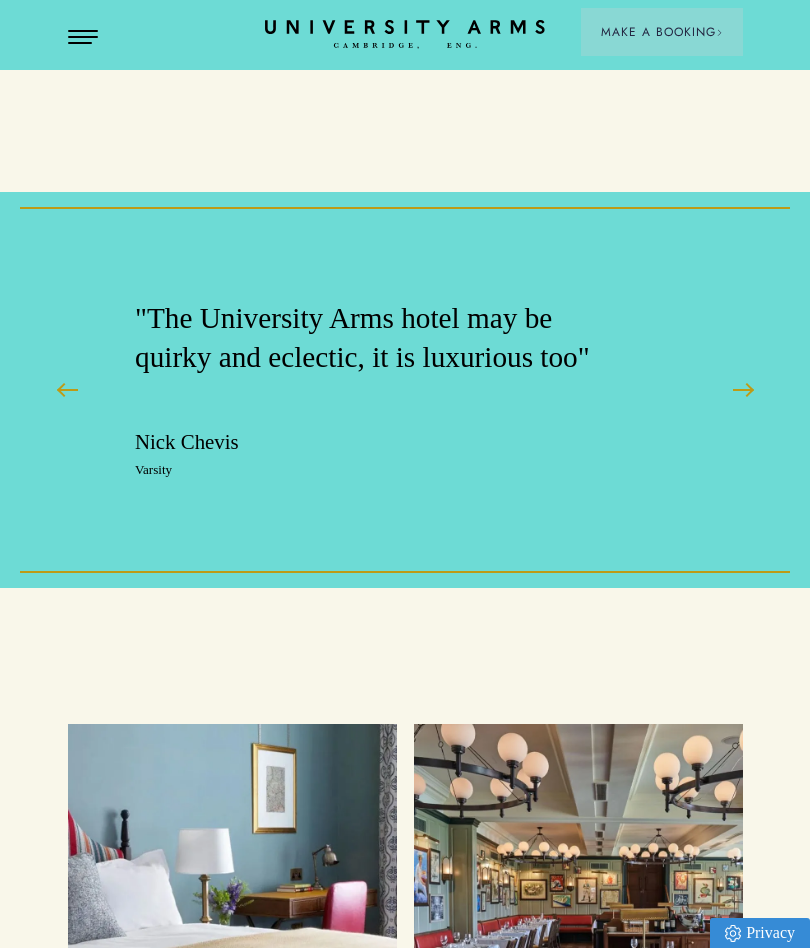 click at bounding box center (743, 390) 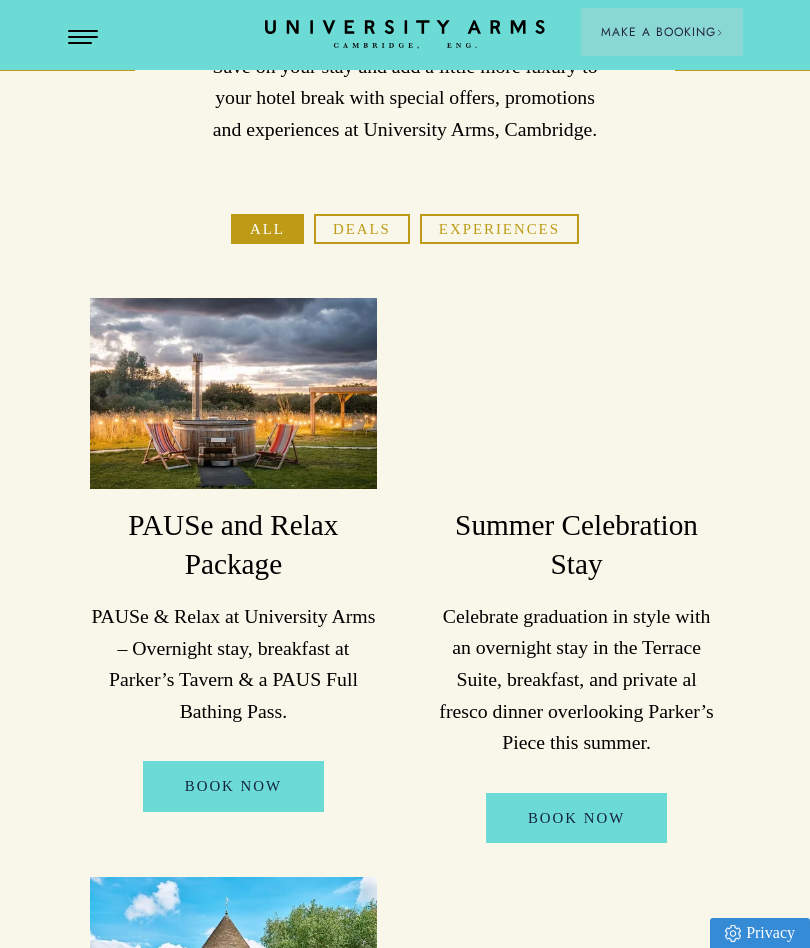 scroll, scrollTop: 0, scrollLeft: 0, axis: both 